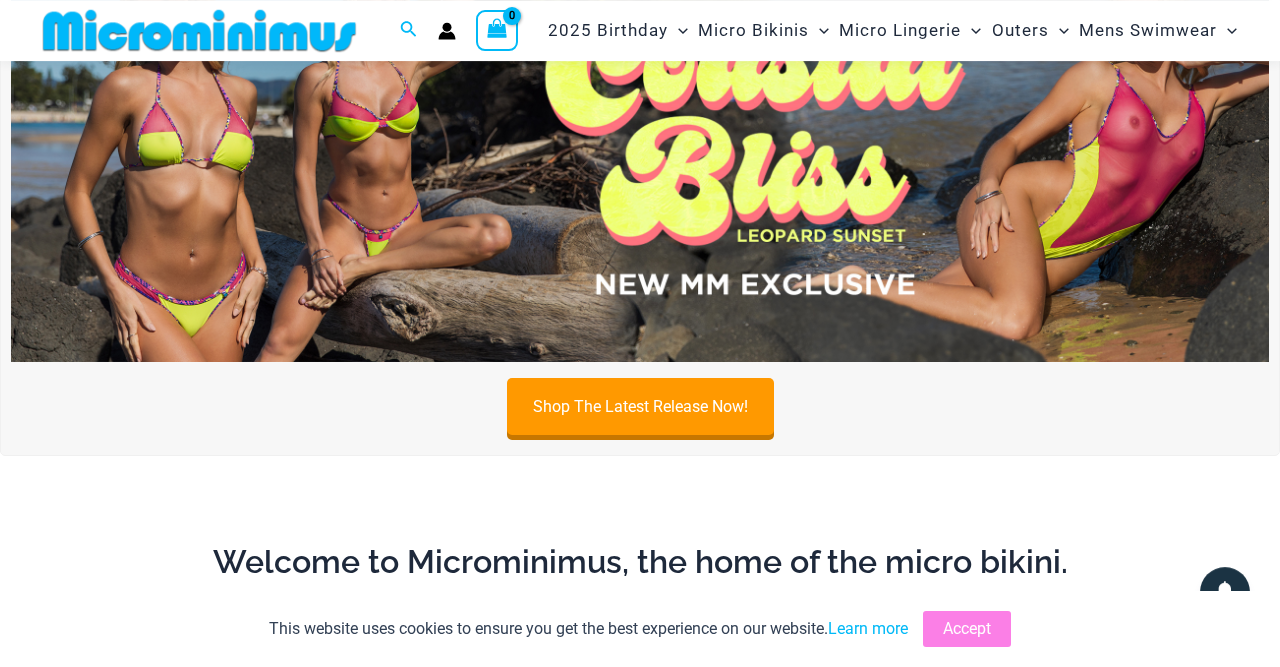 scroll, scrollTop: 192, scrollLeft: 0, axis: vertical 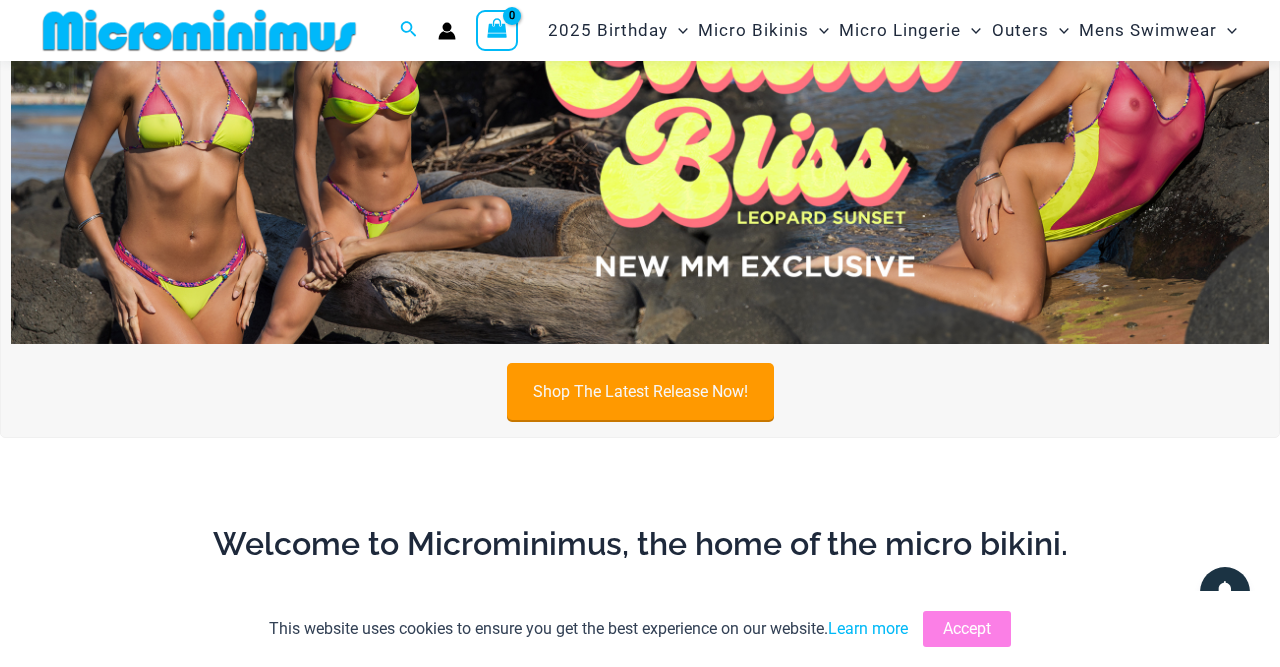 click on "Shop The Latest Release Now!" at bounding box center [640, 391] 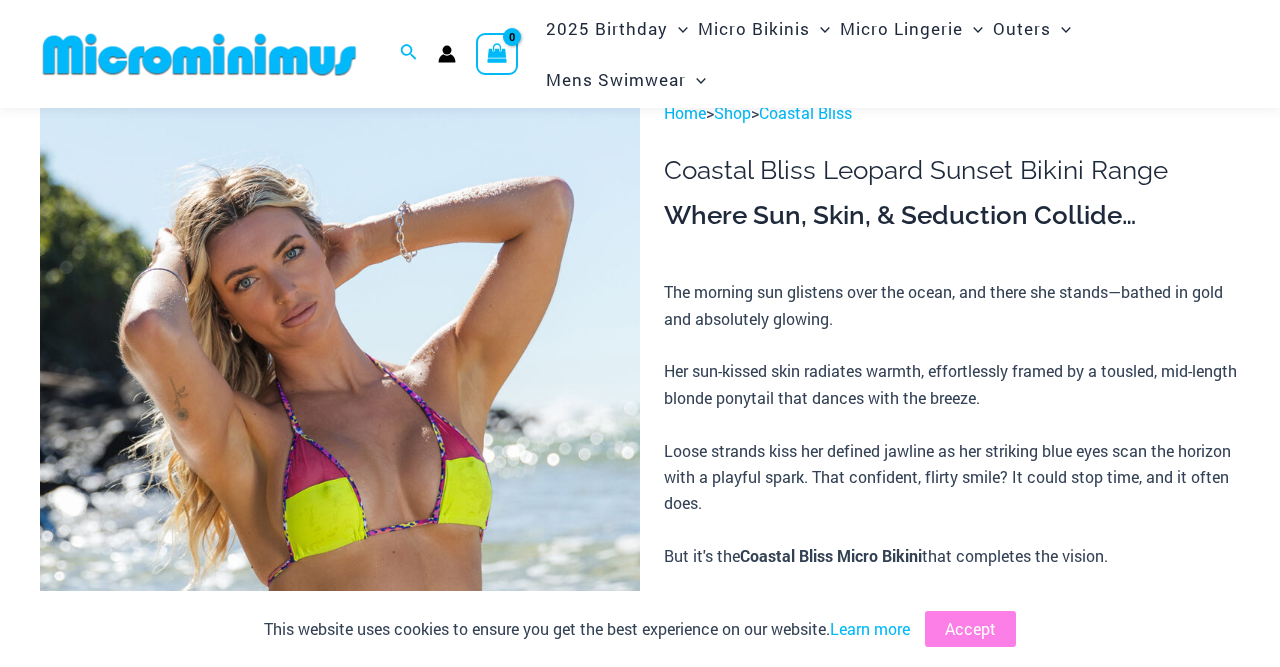 scroll, scrollTop: 0, scrollLeft: 0, axis: both 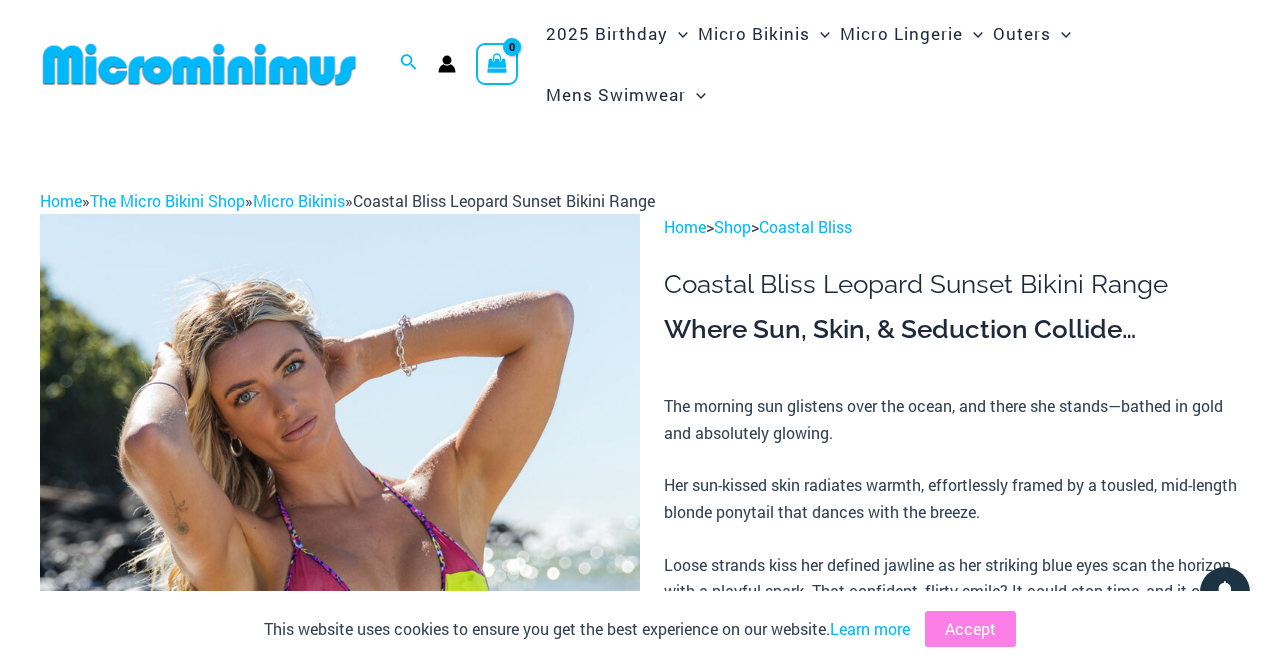 drag, startPoint x: 379, startPoint y: 197, endPoint x: 479, endPoint y: 203, distance: 100.17984 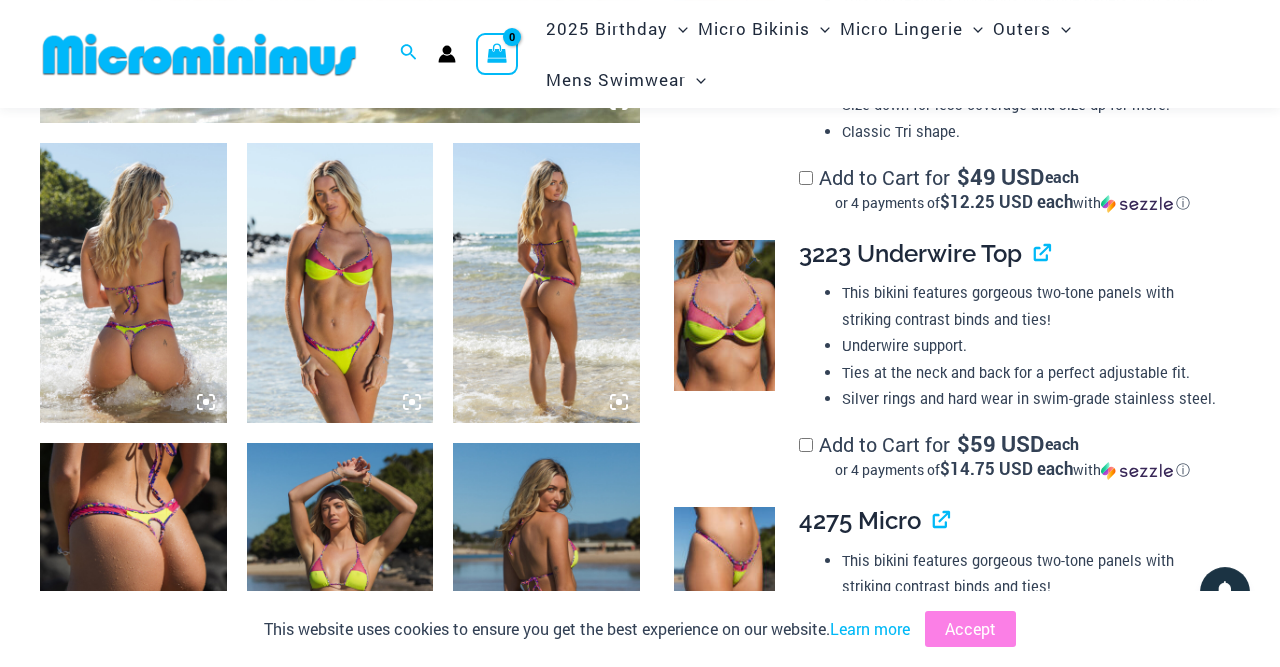 scroll, scrollTop: 1028, scrollLeft: 0, axis: vertical 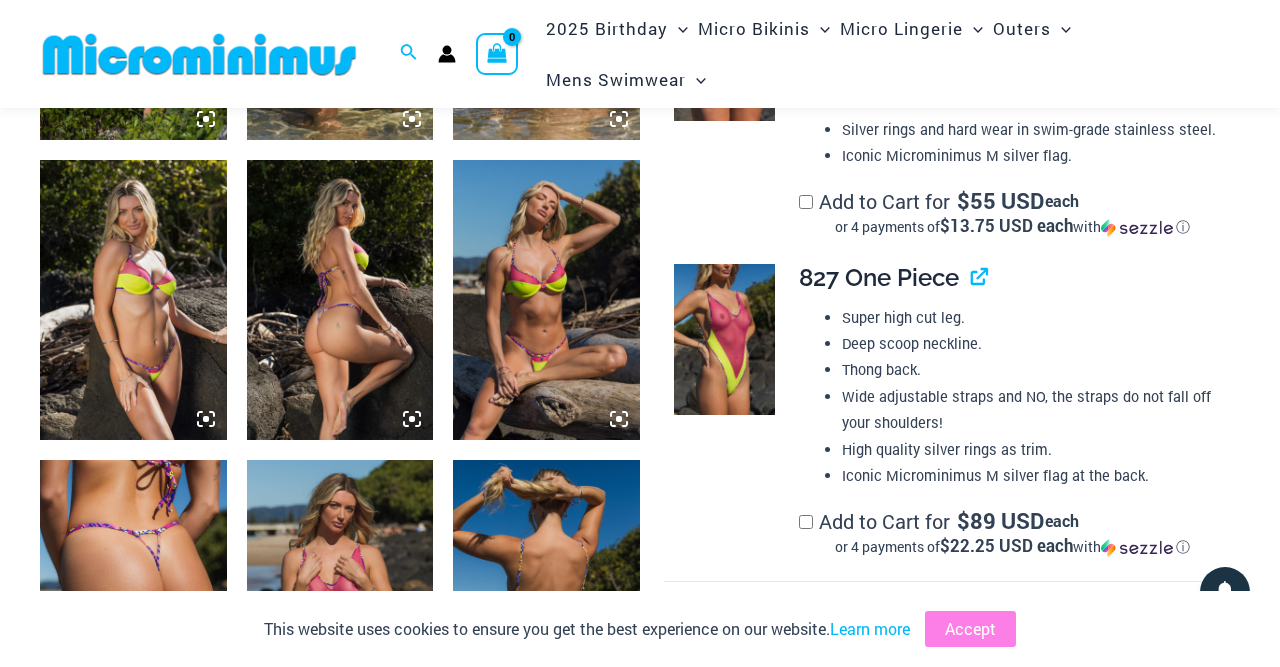 click at bounding box center [724, 339] 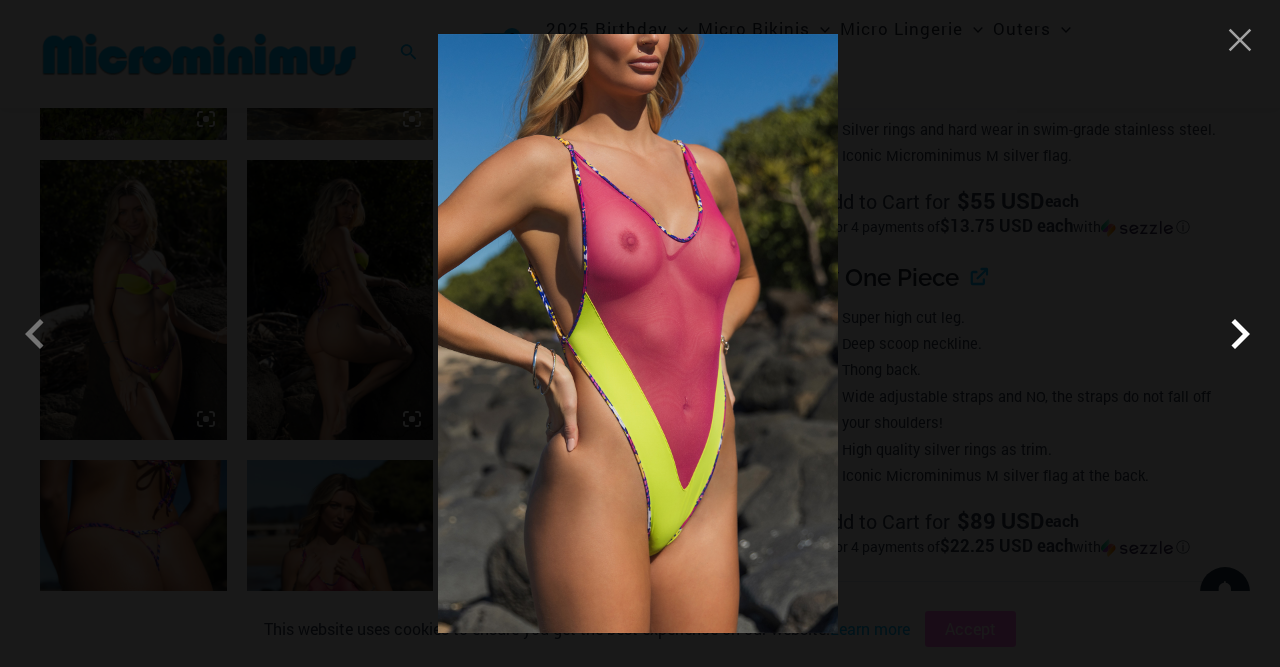 click at bounding box center [1240, 334] 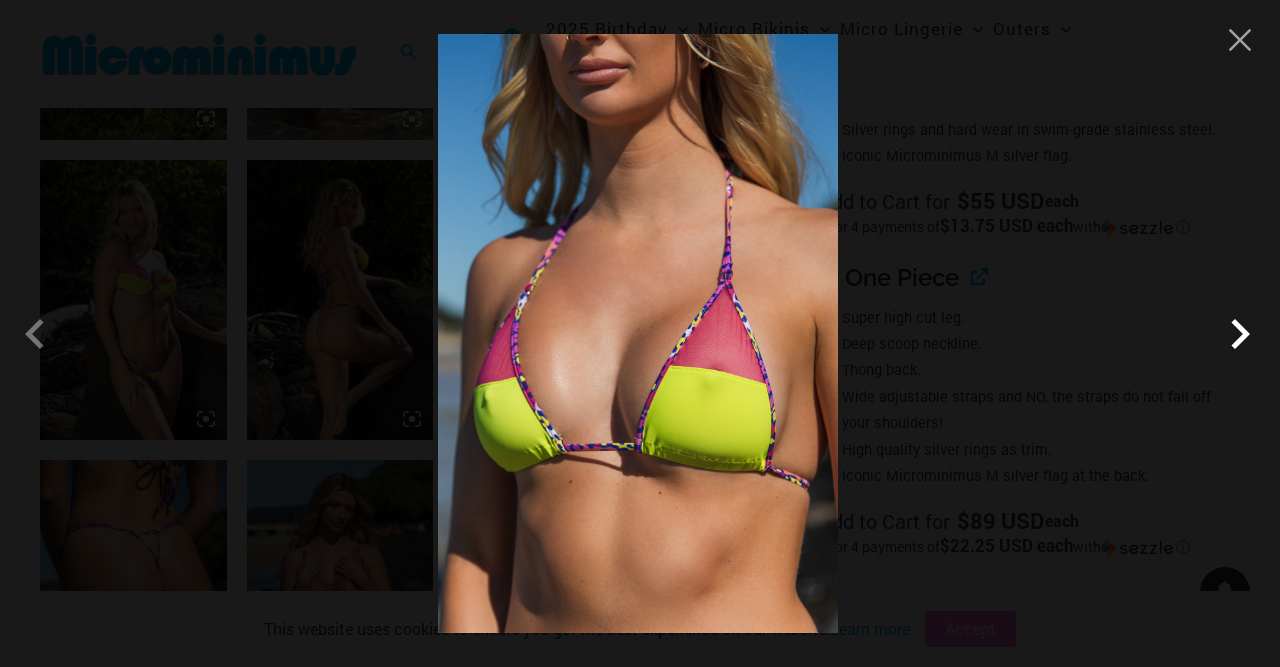 click at bounding box center (1240, 334) 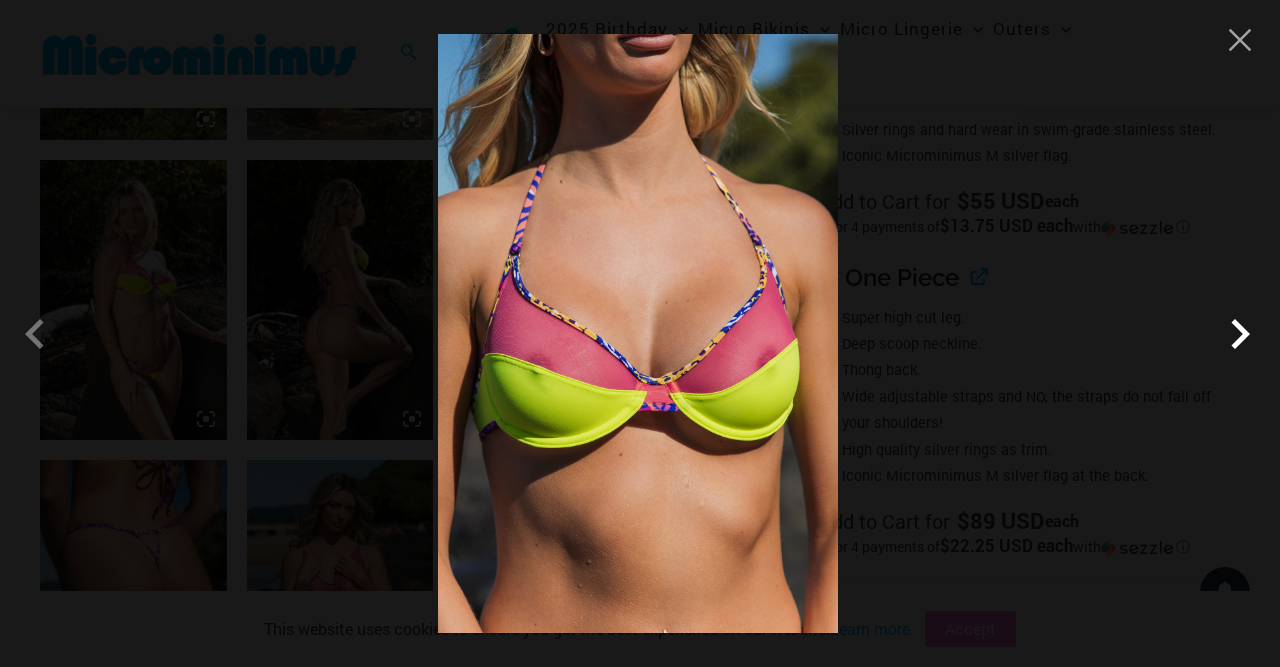 click at bounding box center (1240, 334) 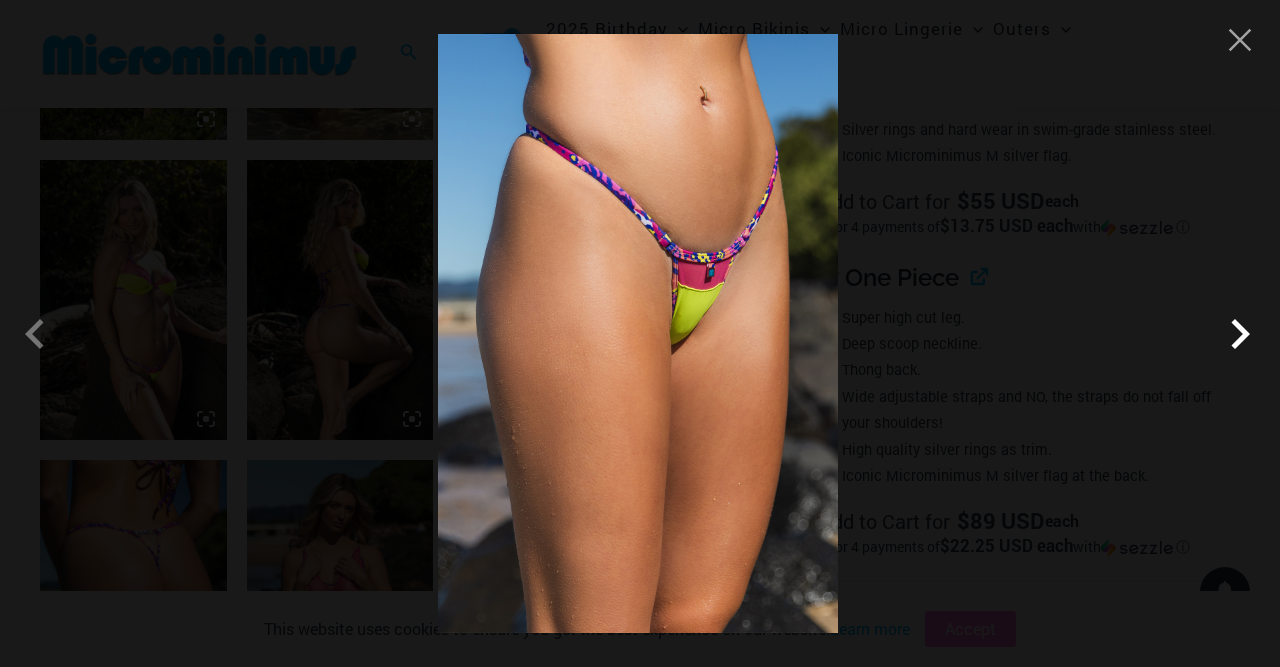 click at bounding box center (1240, 334) 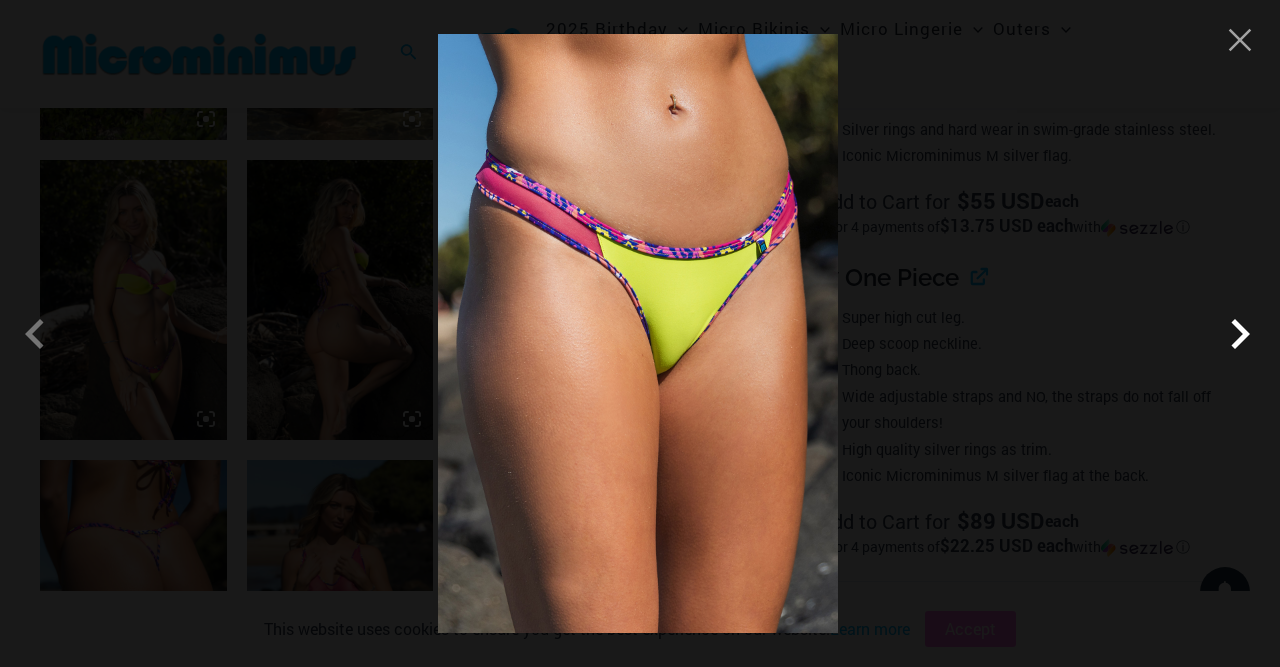click at bounding box center (1240, 334) 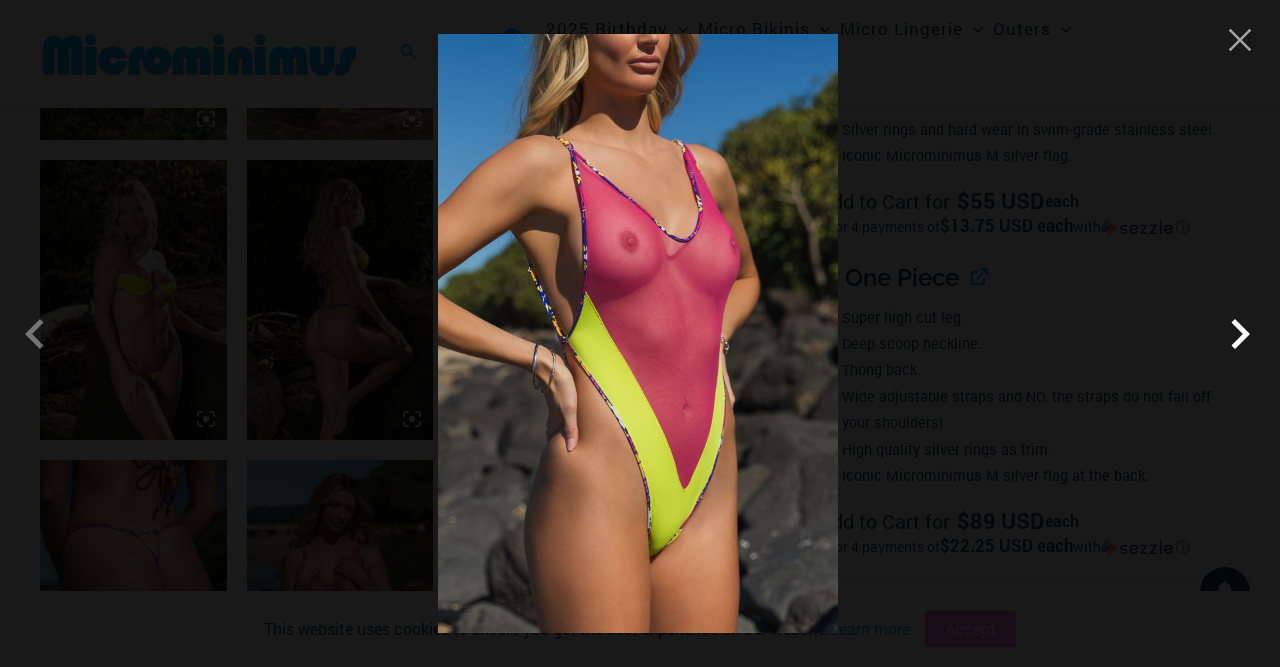 click at bounding box center (1240, 334) 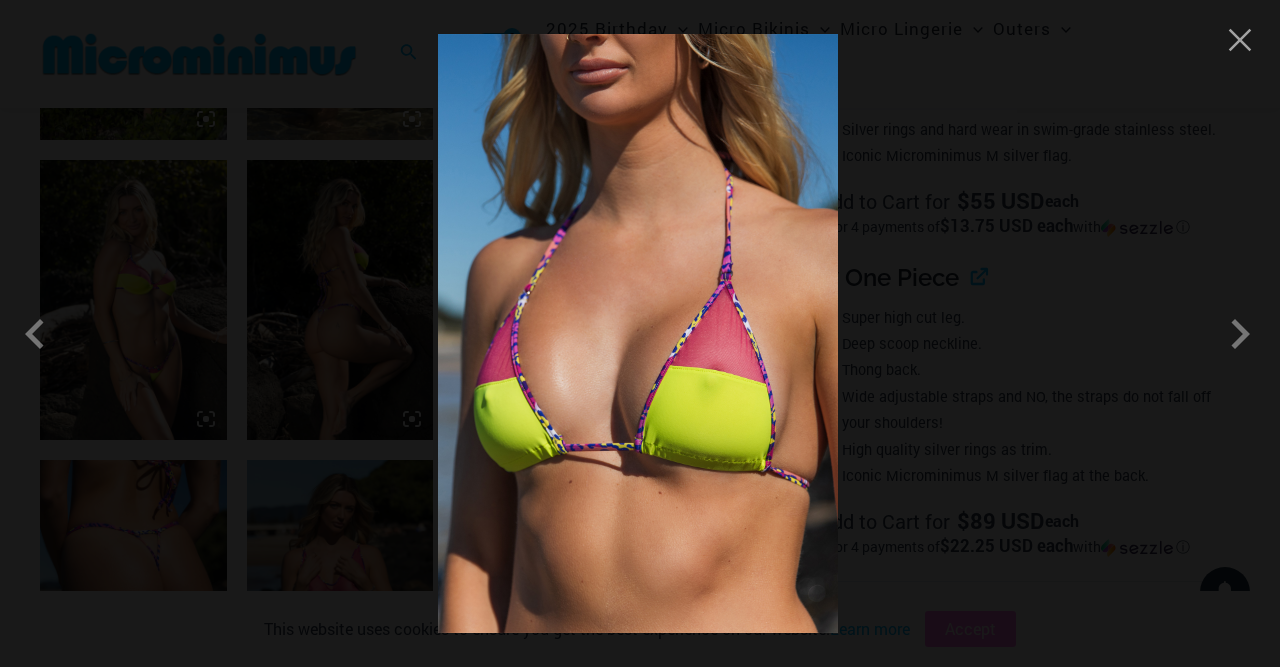 click at bounding box center (640, 333) 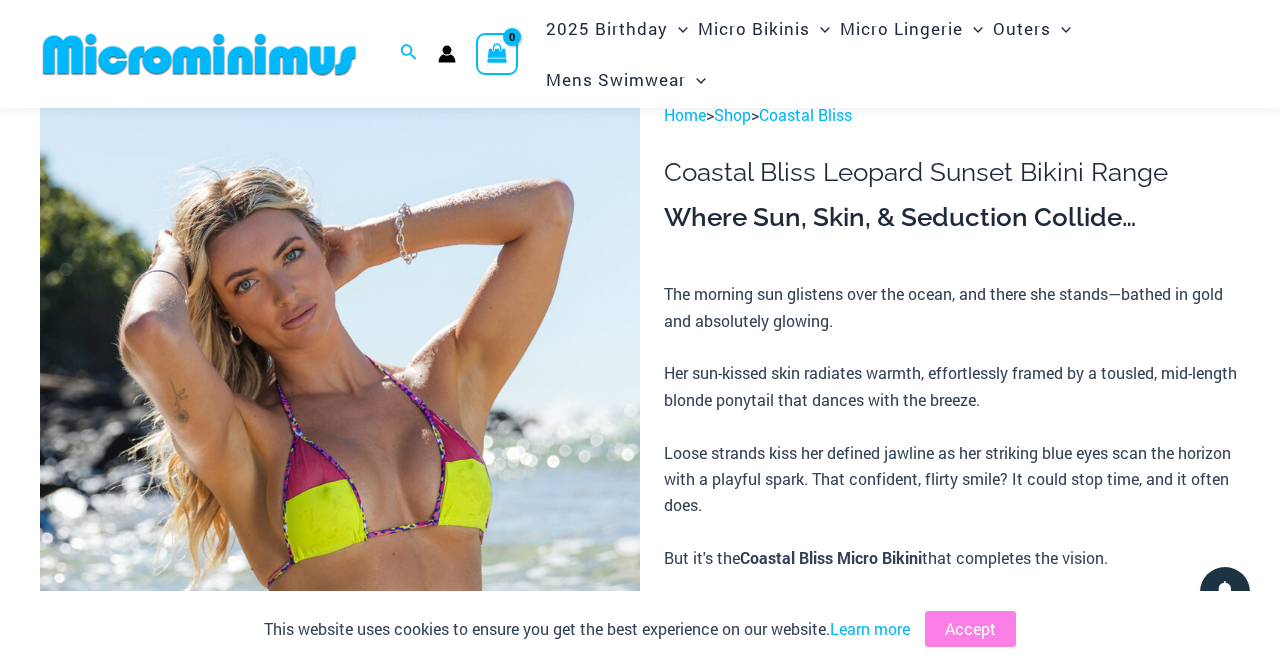 scroll, scrollTop: 0, scrollLeft: 0, axis: both 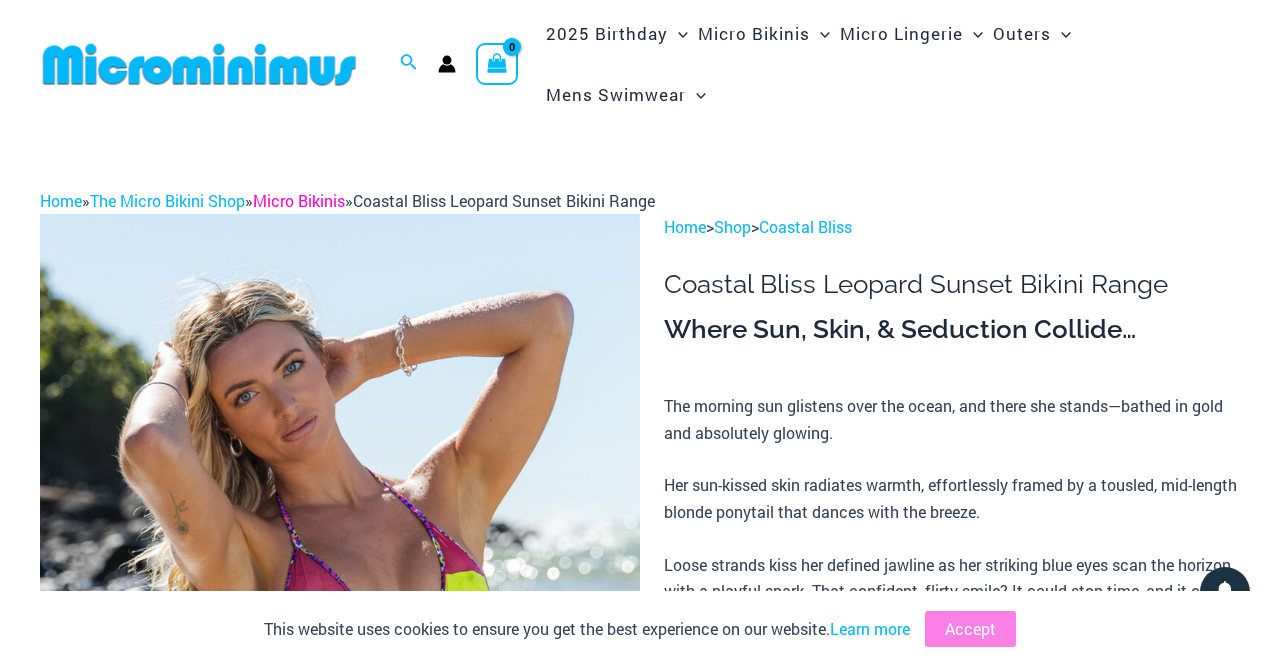 click on "Micro Bikinis" at bounding box center [299, 200] 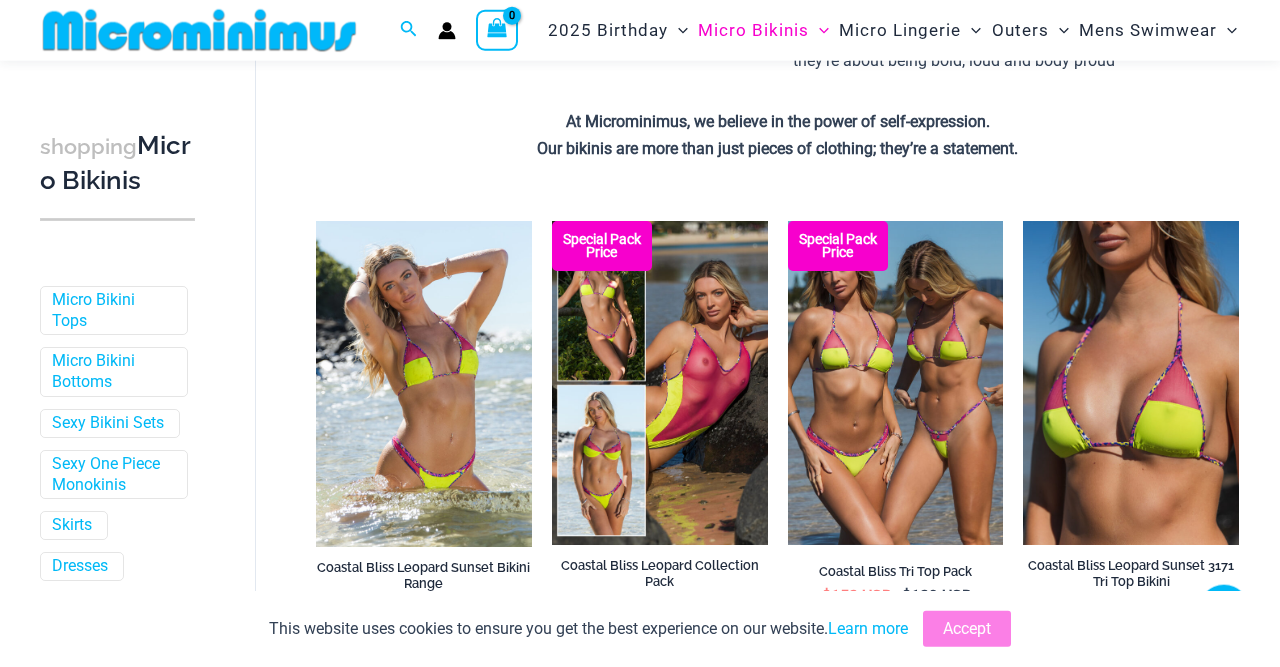 scroll, scrollTop: 506, scrollLeft: 0, axis: vertical 